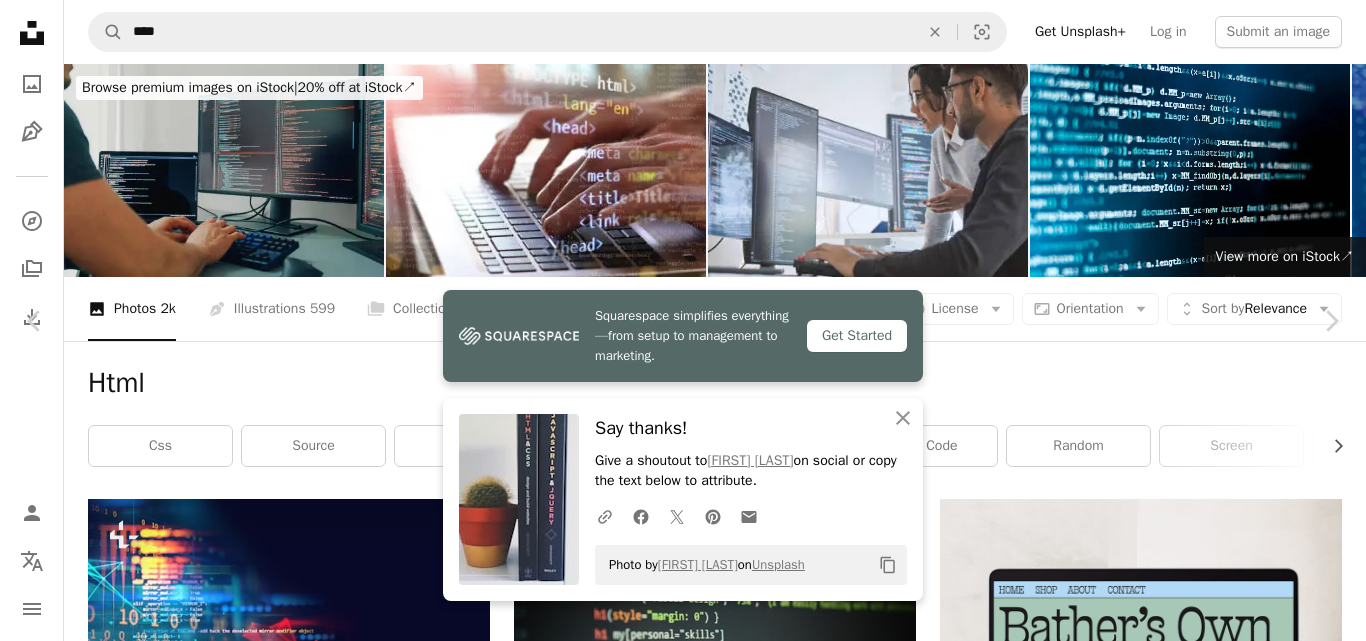 click on "An X shape Chevron left Chevron right Squarespace simplifies everything—from setup to management to marketing. Get Started An X shape Close Say thanks! Give a shoutout to [FIRST] [LAST] on social or copy the text below to attribute. A URL sharing icon (chains) Facebook icon X (formerly Twitter) icon Pinterest icon An envelope Photo by [FIRST] [LAST] on Unsplash
Copy content [FIRST] [LAST] For Unsplash+ A heart A plus sign A lock Download Zoom in A forward-right arrow Share More Actions Calendar outlined Published on [MONTH] [NUMBER], [YEAR] Safety Licensed under the Unsplash+ License wallpaper background full hd wallpaper 4K Images laptop wallpaper iphone wallpaper full screen wallpaper coding code screensaver 3d render html digital image render coding wallpaper html code imac wallpaper front end Public domain images From this series Plus sign for Unsplash+ Plus sign for Unsplash+ Related images Plus sign for Unsplash+ A heart A plus sign Resource Database For Unsplash+ A lock Download A heart A plus sign" at bounding box center [683, 6568] 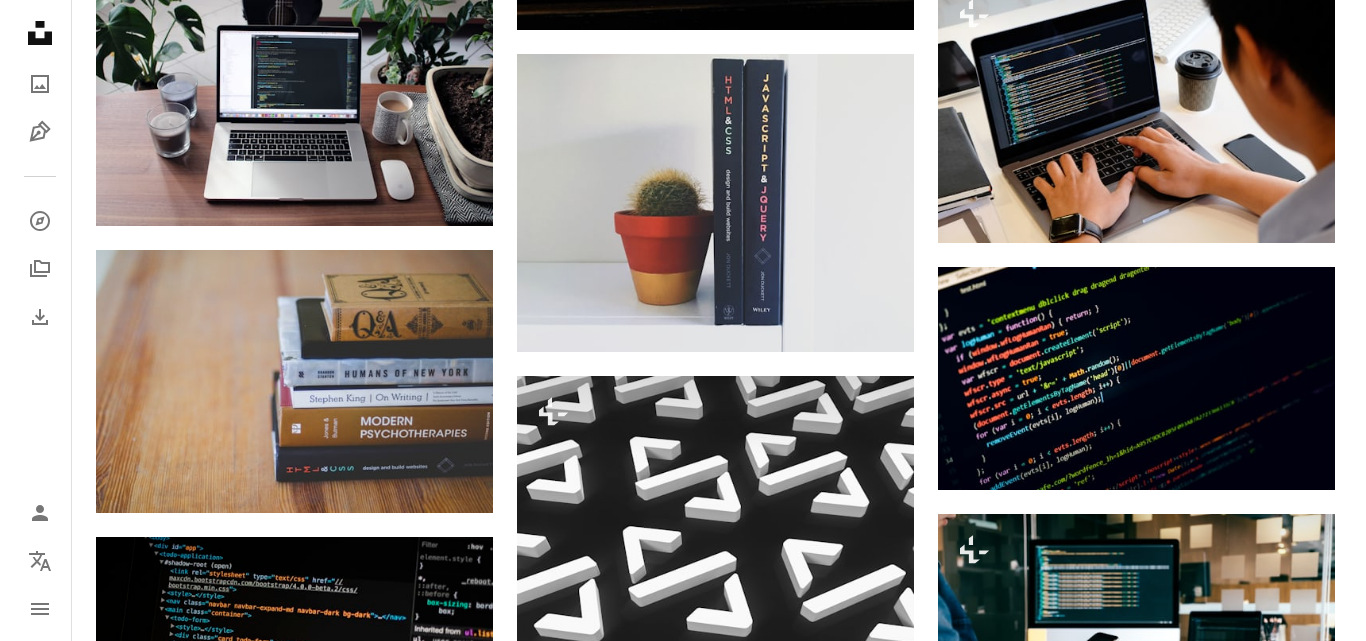 scroll, scrollTop: 1600, scrollLeft: 0, axis: vertical 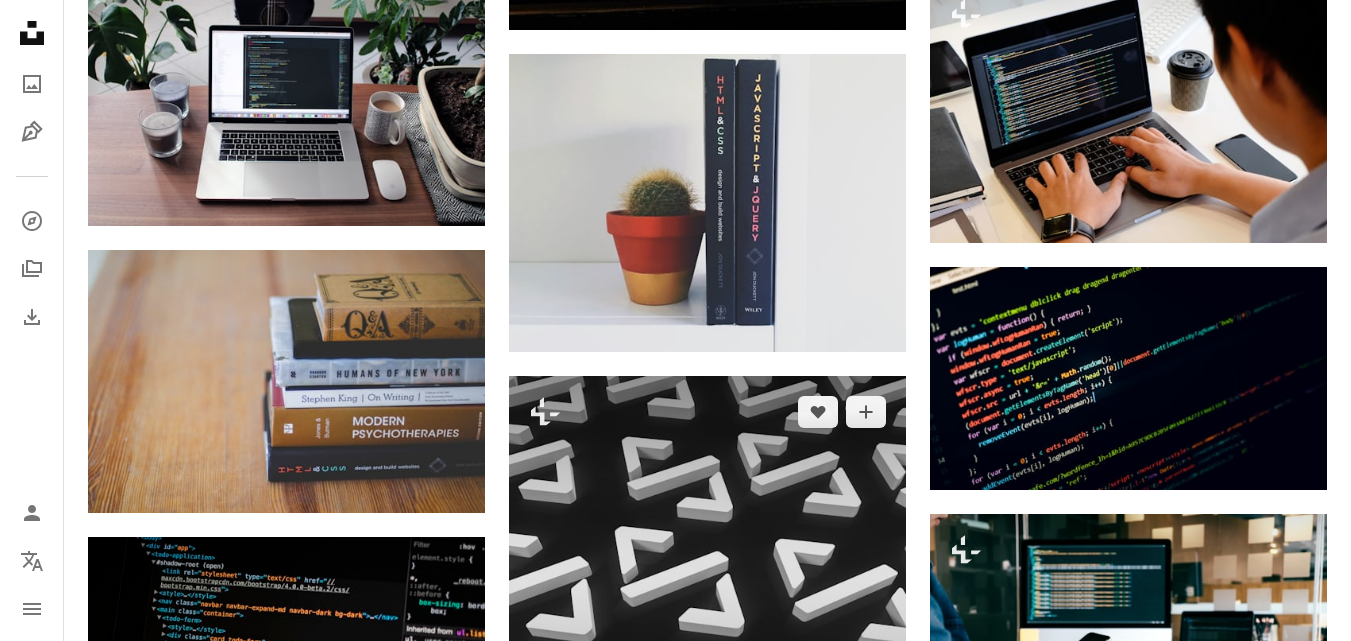 click on "A lock Download" at bounding box center [835, 737] 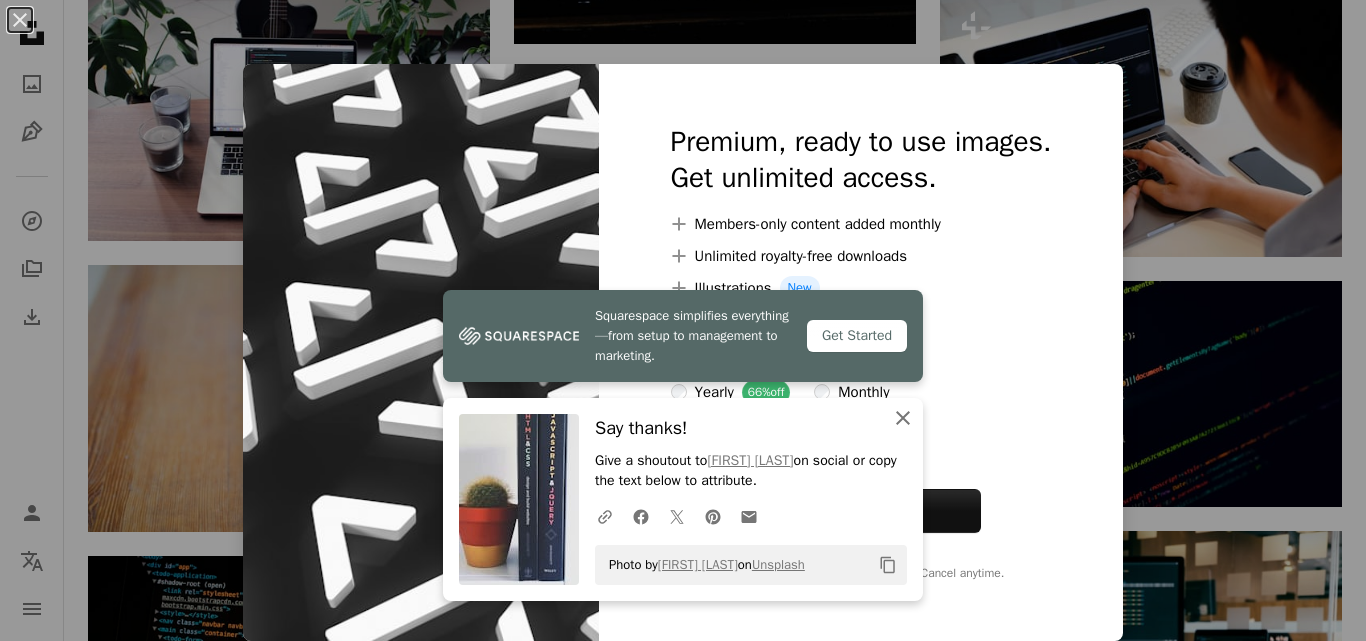 click on "An X shape" 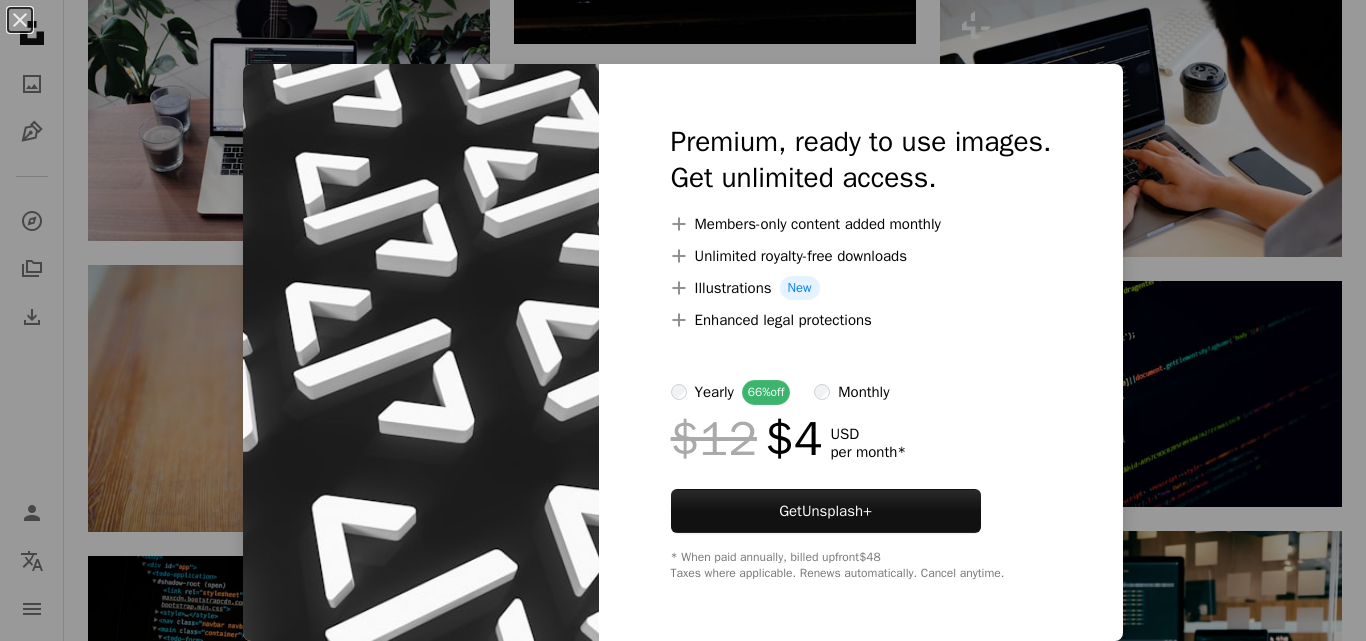 click on "An X shape Premium, ready to use images. Get unlimited access. A plus sign Members-only content added monthly A plus sign Unlimited royalty-free downloads A plus sign Illustrations  New A plus sign Enhanced legal protections yearly 66%  off monthly $12   $4 USD per month * Get  Unsplash+ * When paid annually, billed upfront  $48 Taxes where applicable. Renews automatically. Cancel anytime." at bounding box center [683, 320] 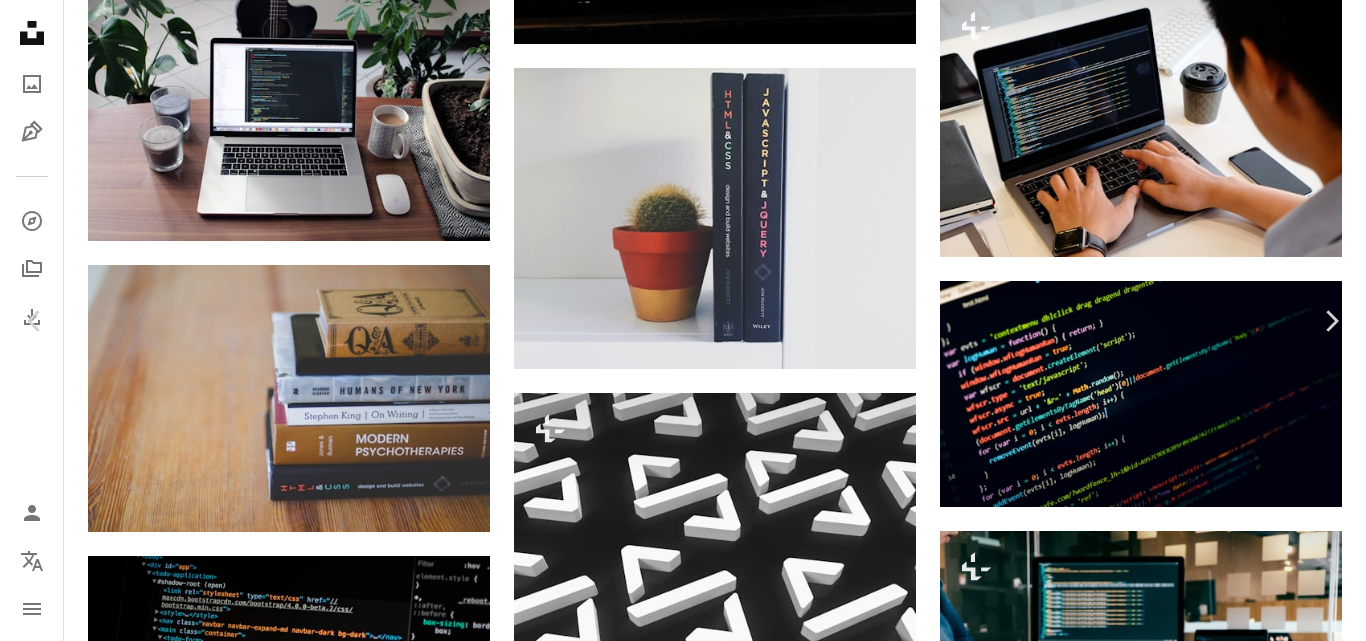 click 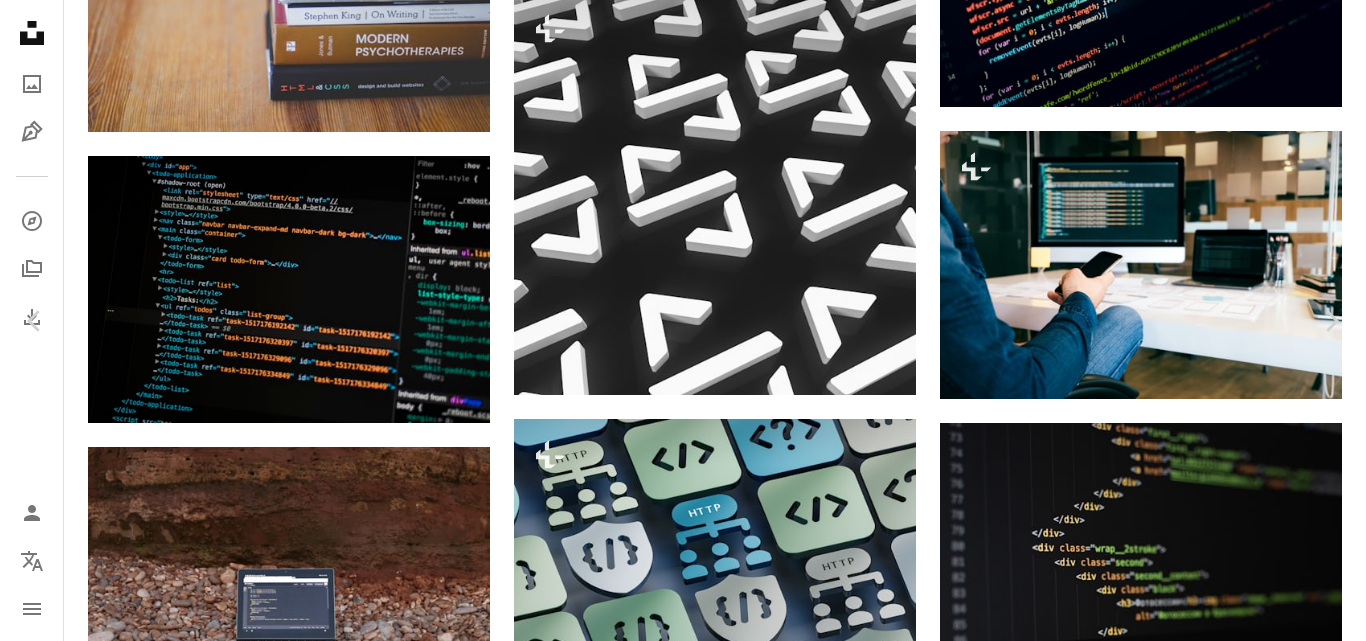 click on "An X shape Premium, ready to use images. Get unlimited access. A plus sign Members-only content added monthly A plus sign Unlimited royalty-free downloads A plus sign Illustrations  New A plus sign Enhanced legal protections yearly 66%  off monthly $12   $4 USD per month * Get  Unsplash+ * When paid annually, billed upfront  $48 Taxes where applicable. Renews automatically. Cancel anytime." at bounding box center (683, 4568) 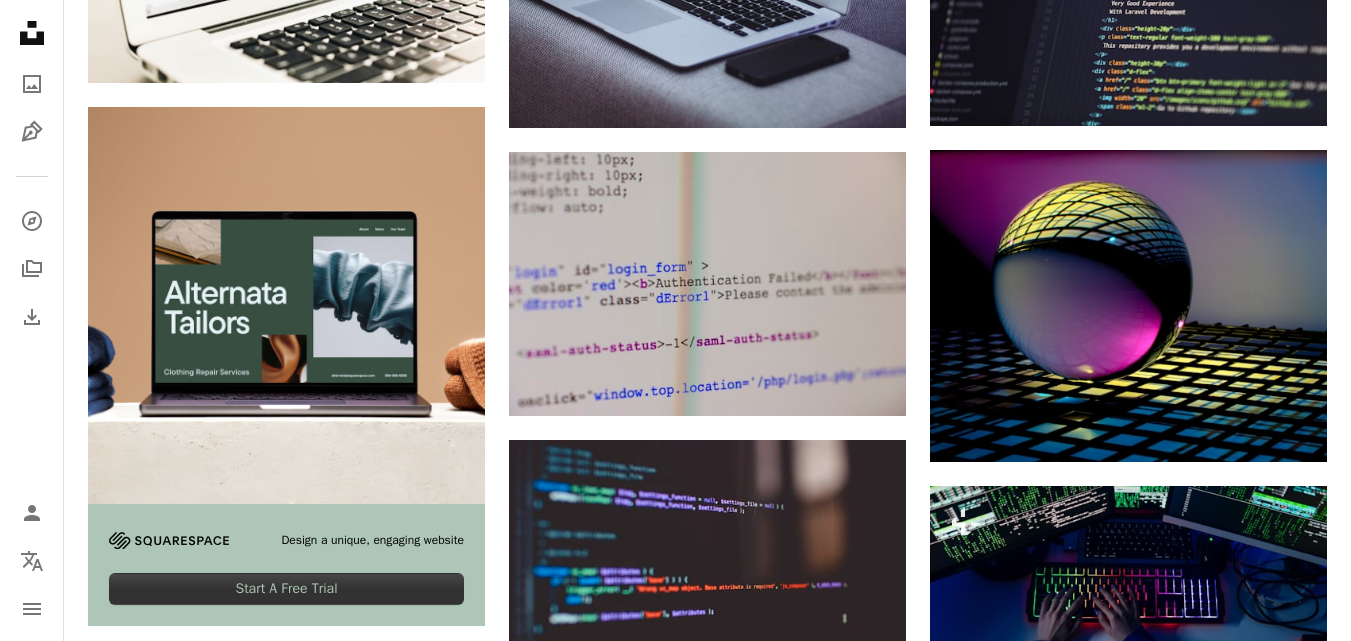 scroll, scrollTop: 3400, scrollLeft: 0, axis: vertical 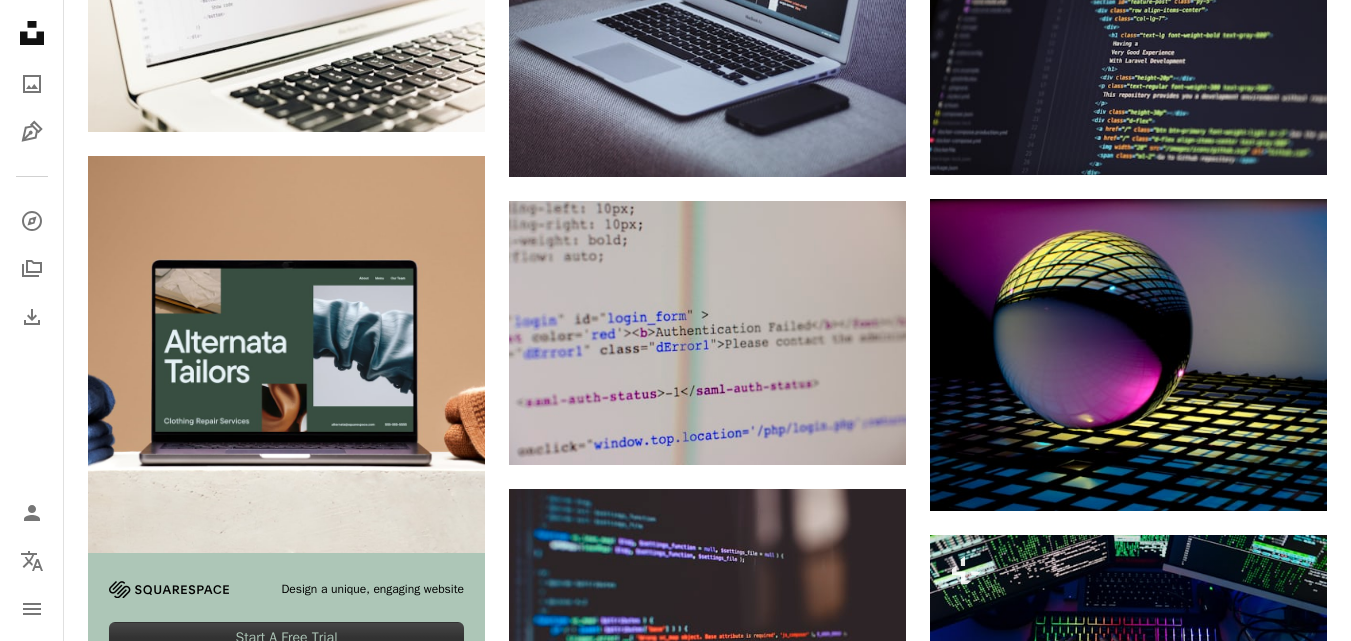 click at bounding box center [1128, 935] 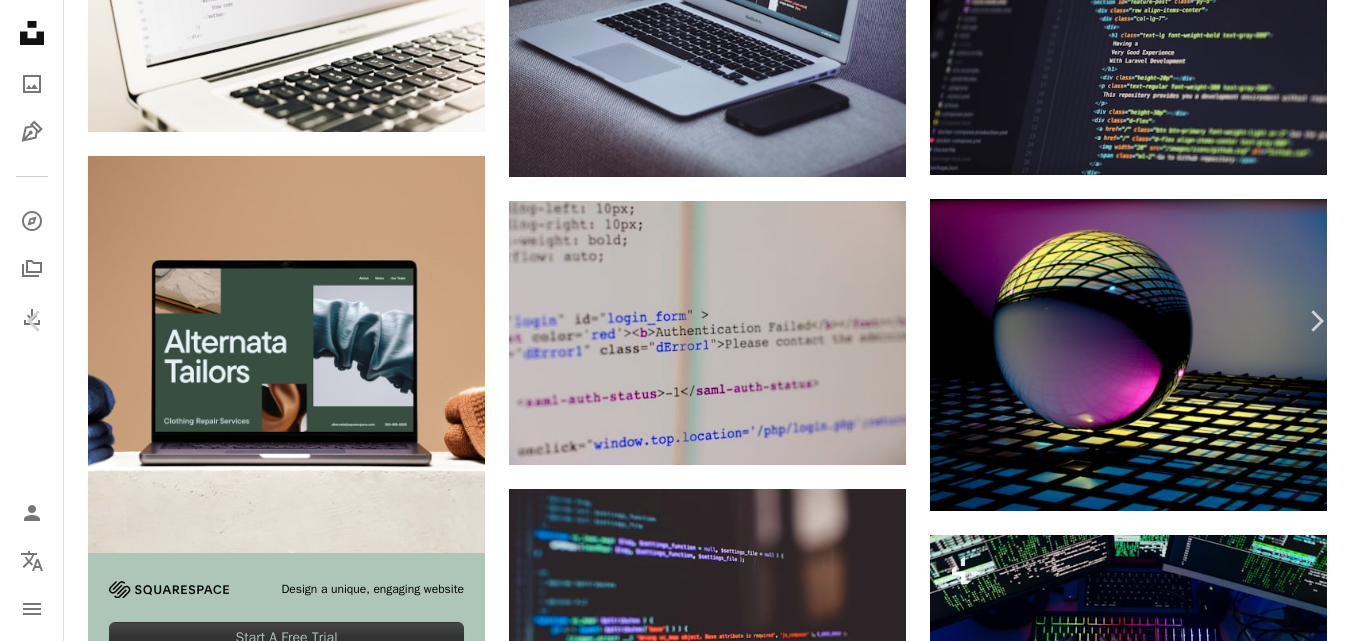 click on "An X shape Chevron left Chevron right Growtika growtika A heart A plus sign Download free Chevron down Zoom in ––– ––  –– ––– –––– –––– ––– ––  –– ––– –––– –––– ––– ––  –– ––– –––– –––– A forward-right arrow Share Info icon Info More Actions –––   – –––  – – ––  – ––––. ––– ––– ––––  –––– ––– ––– – –––– –––– ––– –––   –––– –––– Browse premium related images on iStock  |  Save 20% with code UNSPLASH20 Related images A heart A plus sign Growtika Arrow pointing down Plus sign for Unsplash+ A heart A plus sign [FIRST] [LAST] For  Unsplash+ A lock Download Plus sign for Unsplash+ A heart A plus sign [FIRST] [LAST] For  Unsplash+ A lock Download A heart A plus sign [FIRST] [LAST] Arrow pointing down A heart A plus sign [FIRST] [LAST] Available for hire A checkmark inside of a circle Arrow pointing down" at bounding box center (675, 3108) 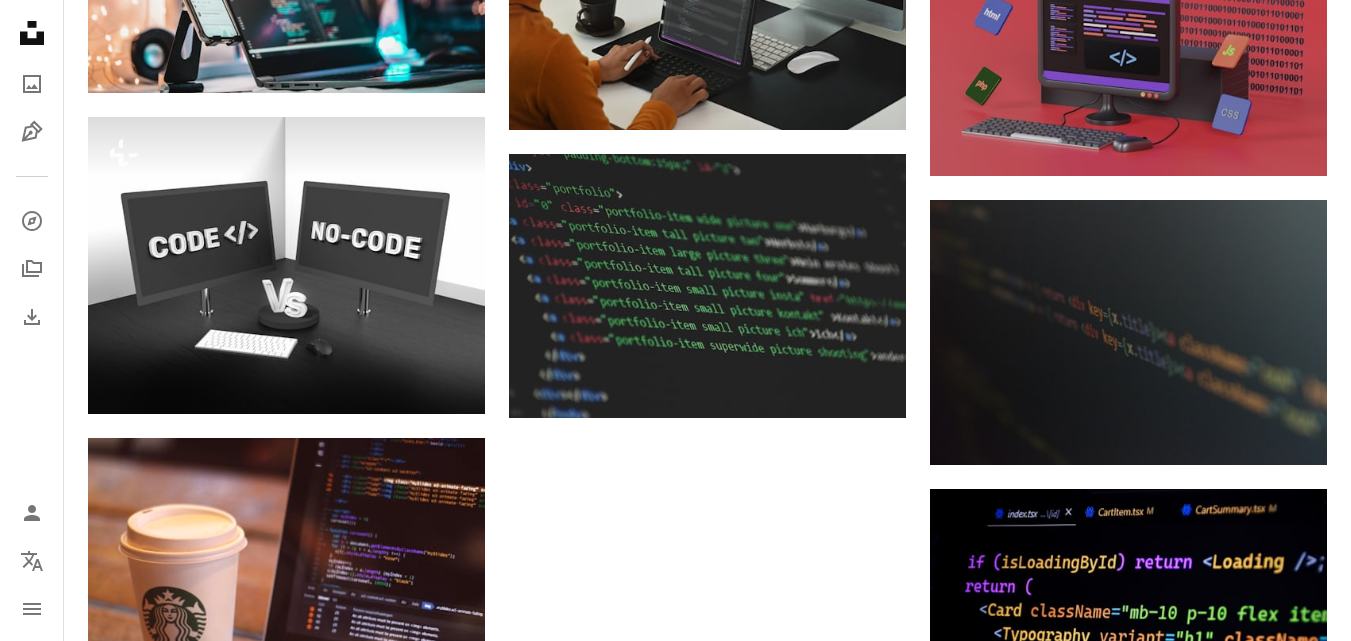 scroll, scrollTop: 4236, scrollLeft: 0, axis: vertical 